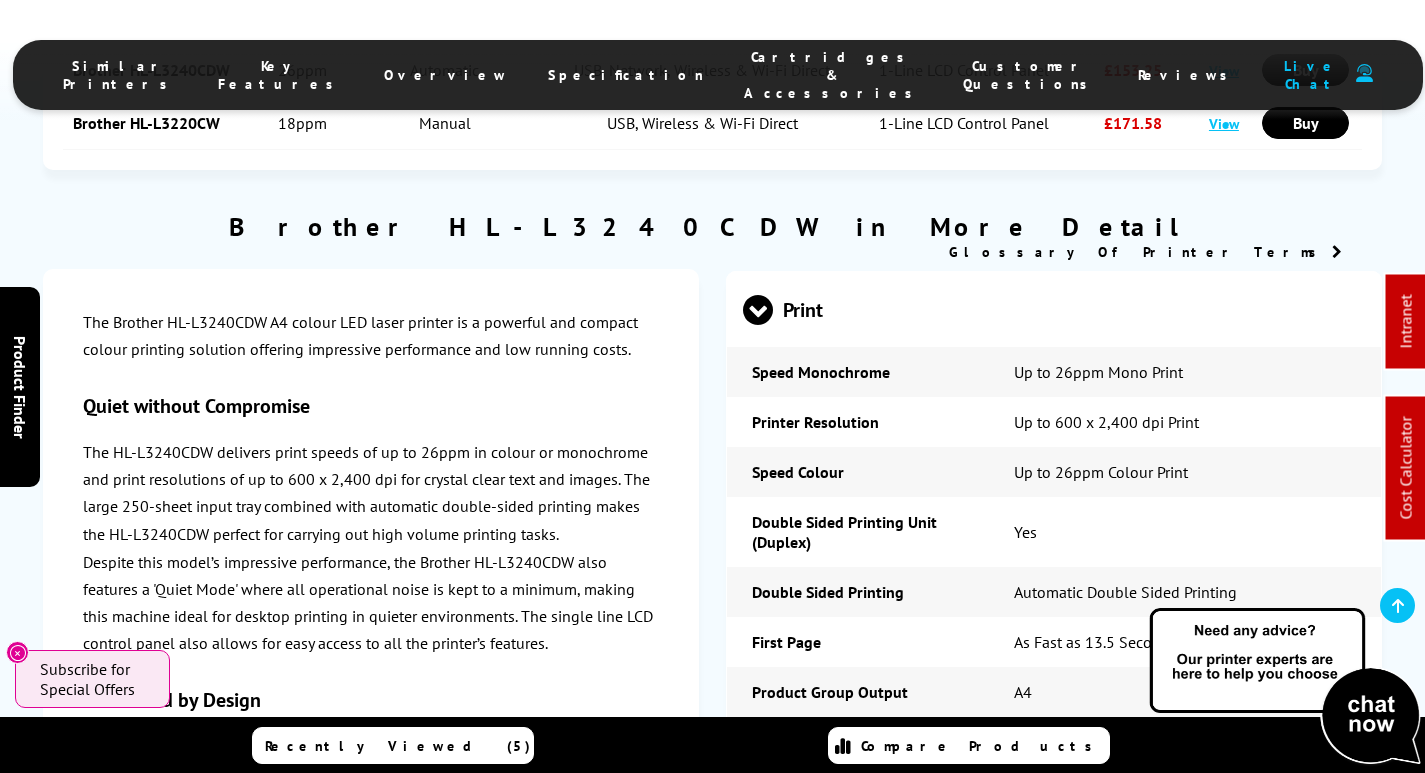 scroll, scrollTop: 0, scrollLeft: 0, axis: both 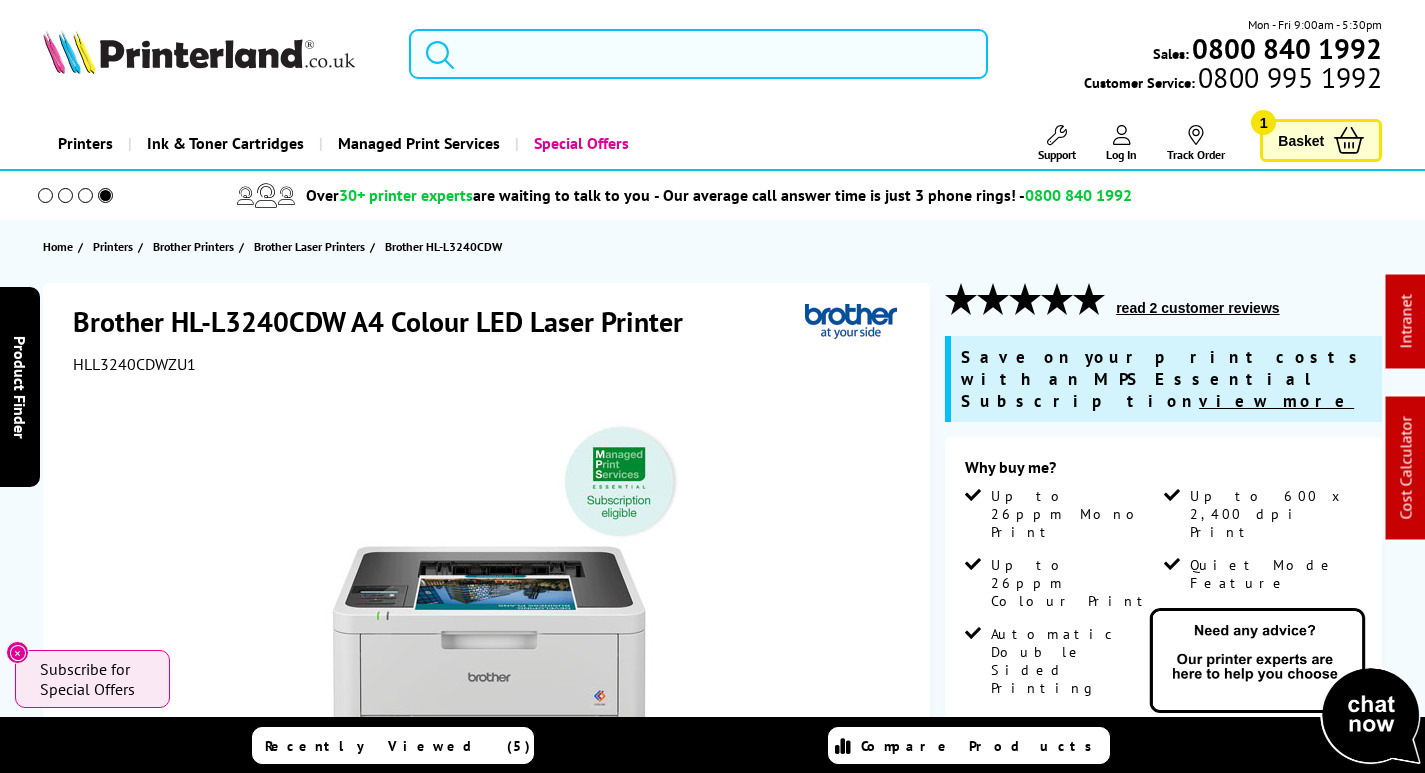 click at bounding box center [698, 54] 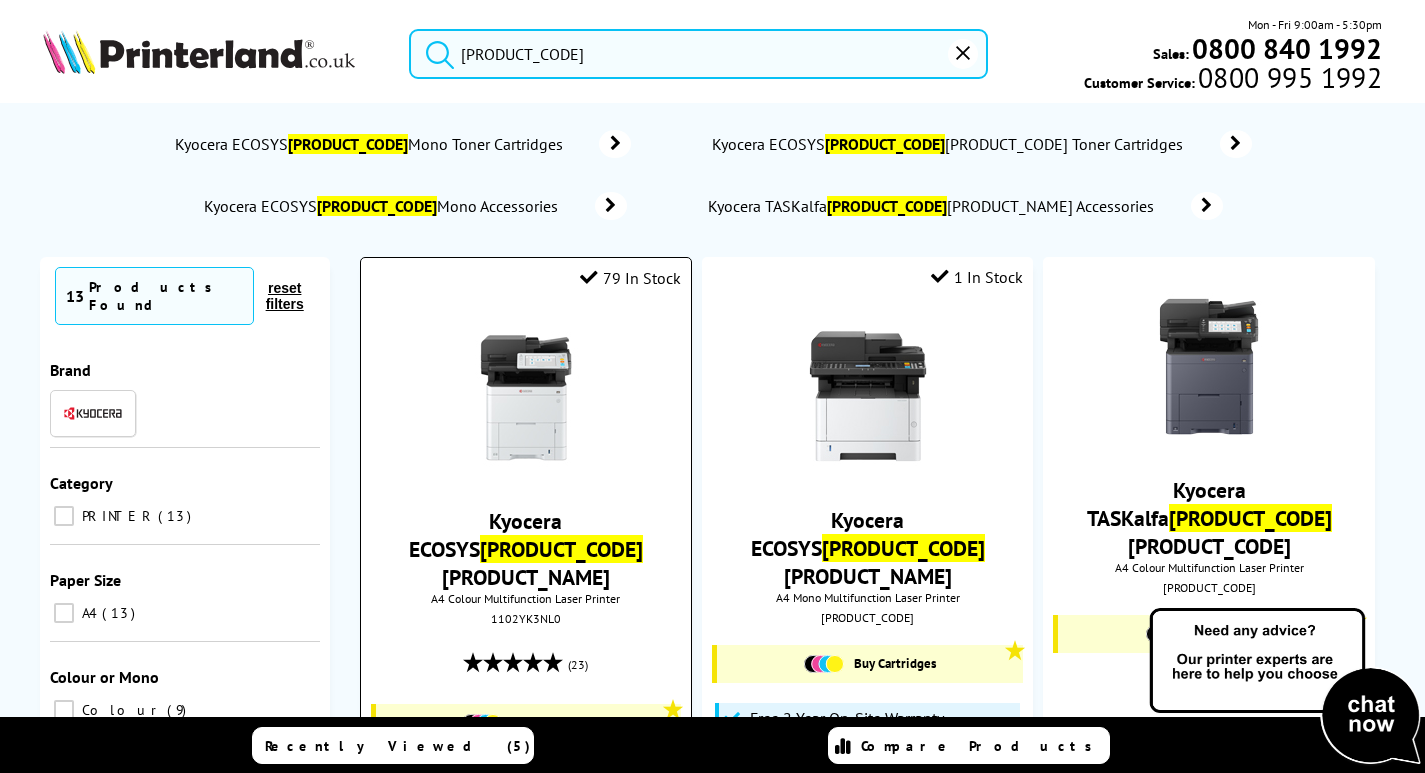 type on "mma3500" 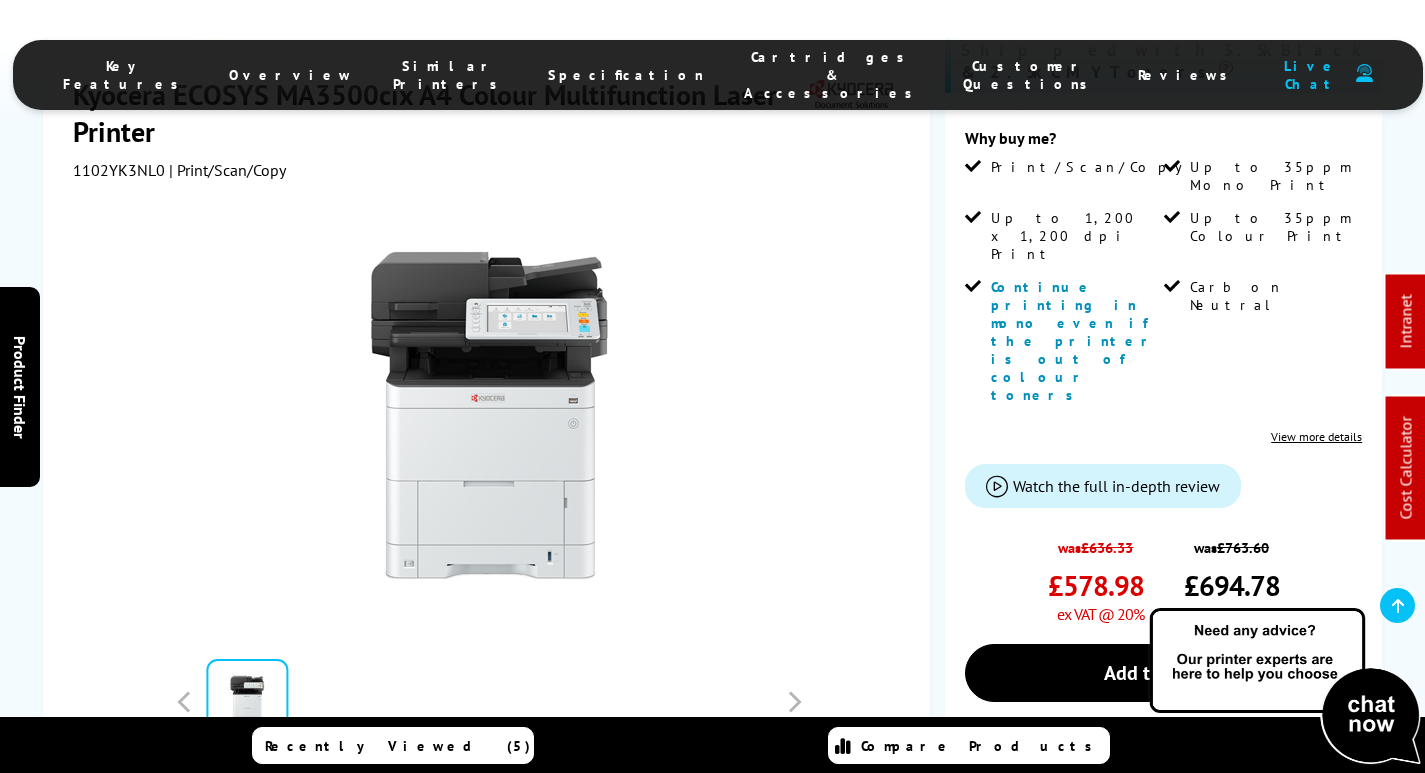 scroll, scrollTop: 400, scrollLeft: 0, axis: vertical 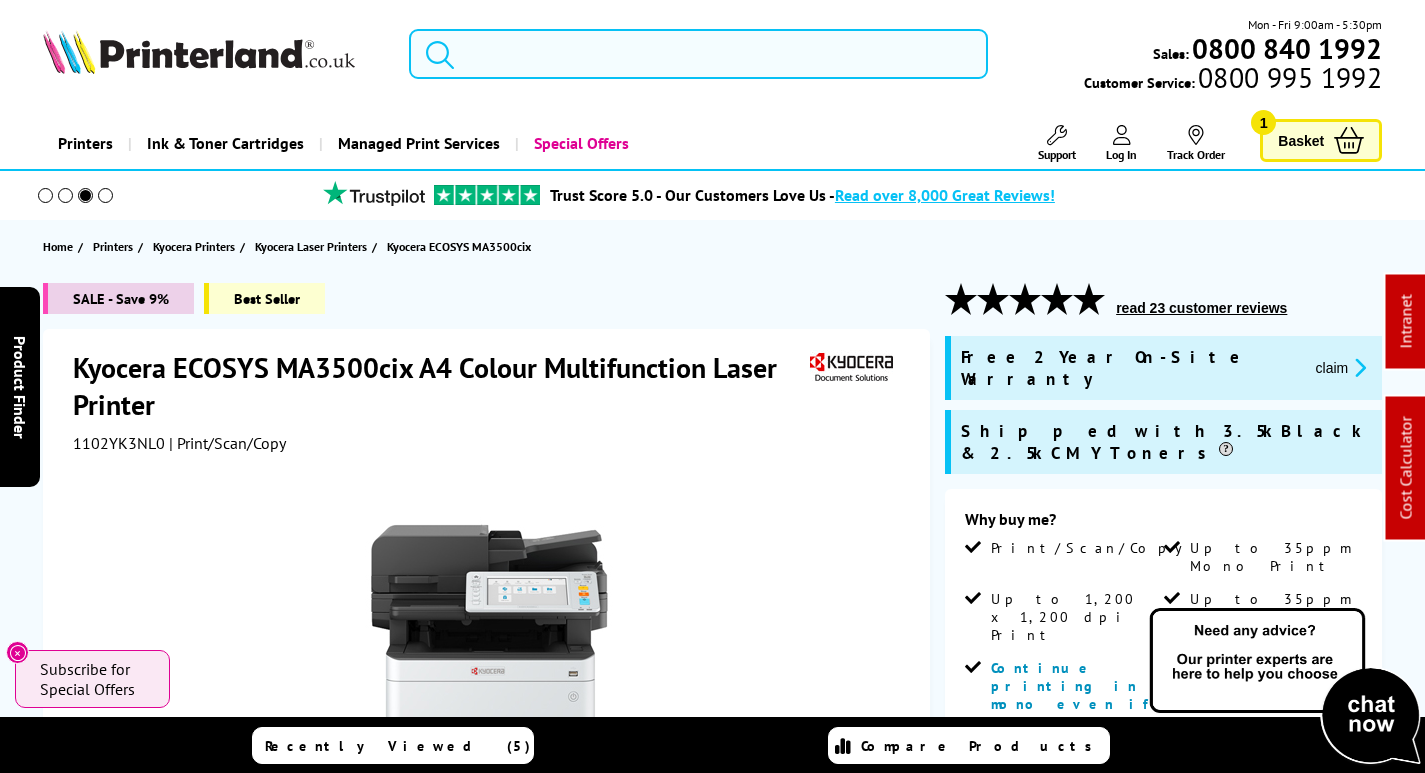 click at bounding box center [698, 54] 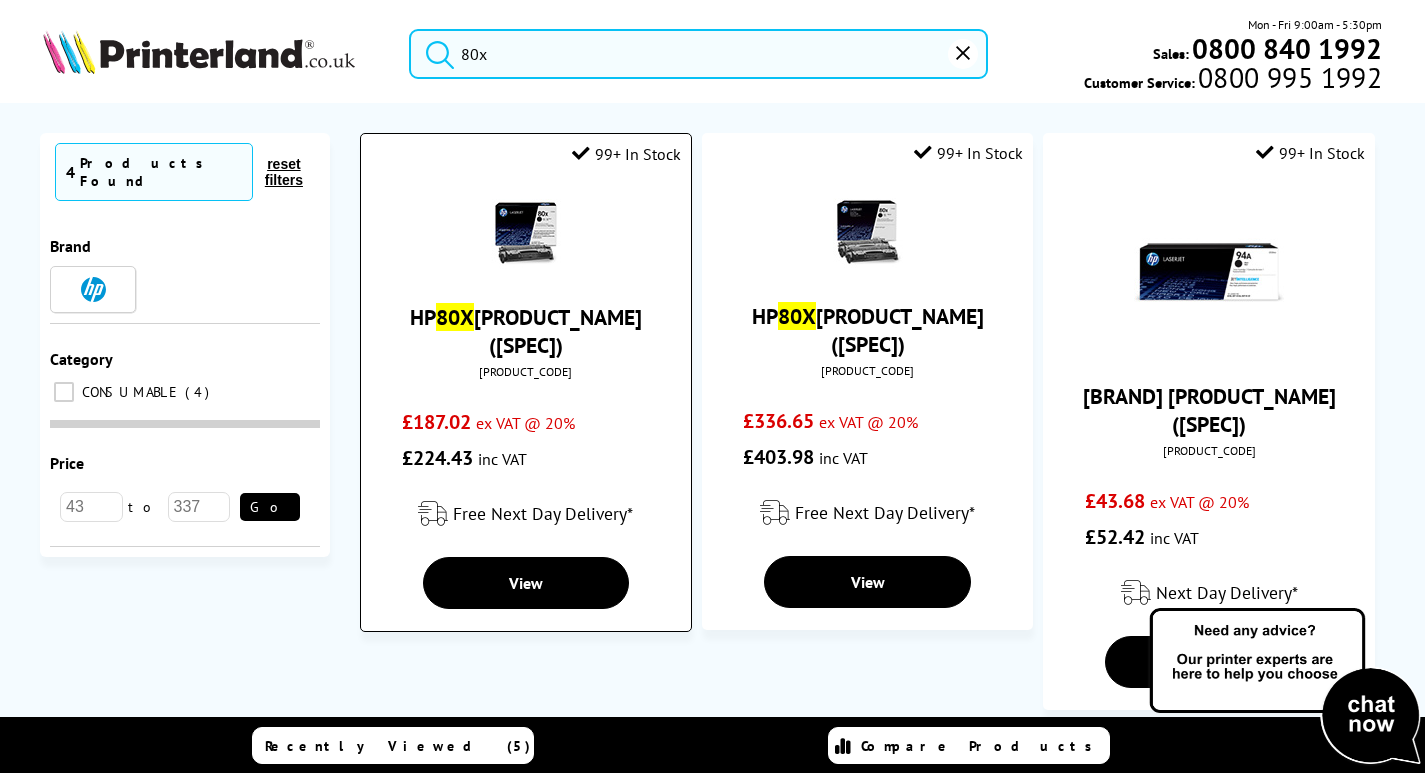 type on "80x" 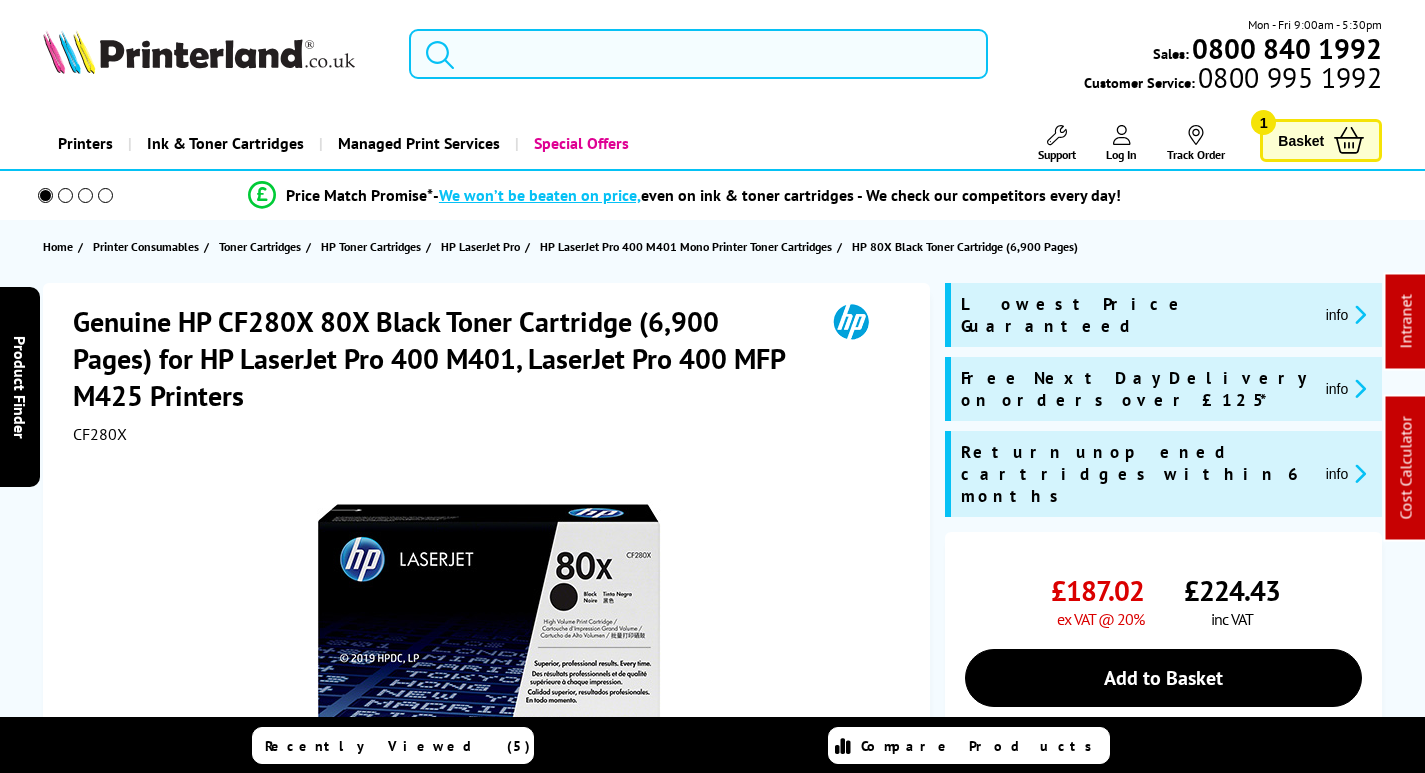 scroll, scrollTop: 0, scrollLeft: 0, axis: both 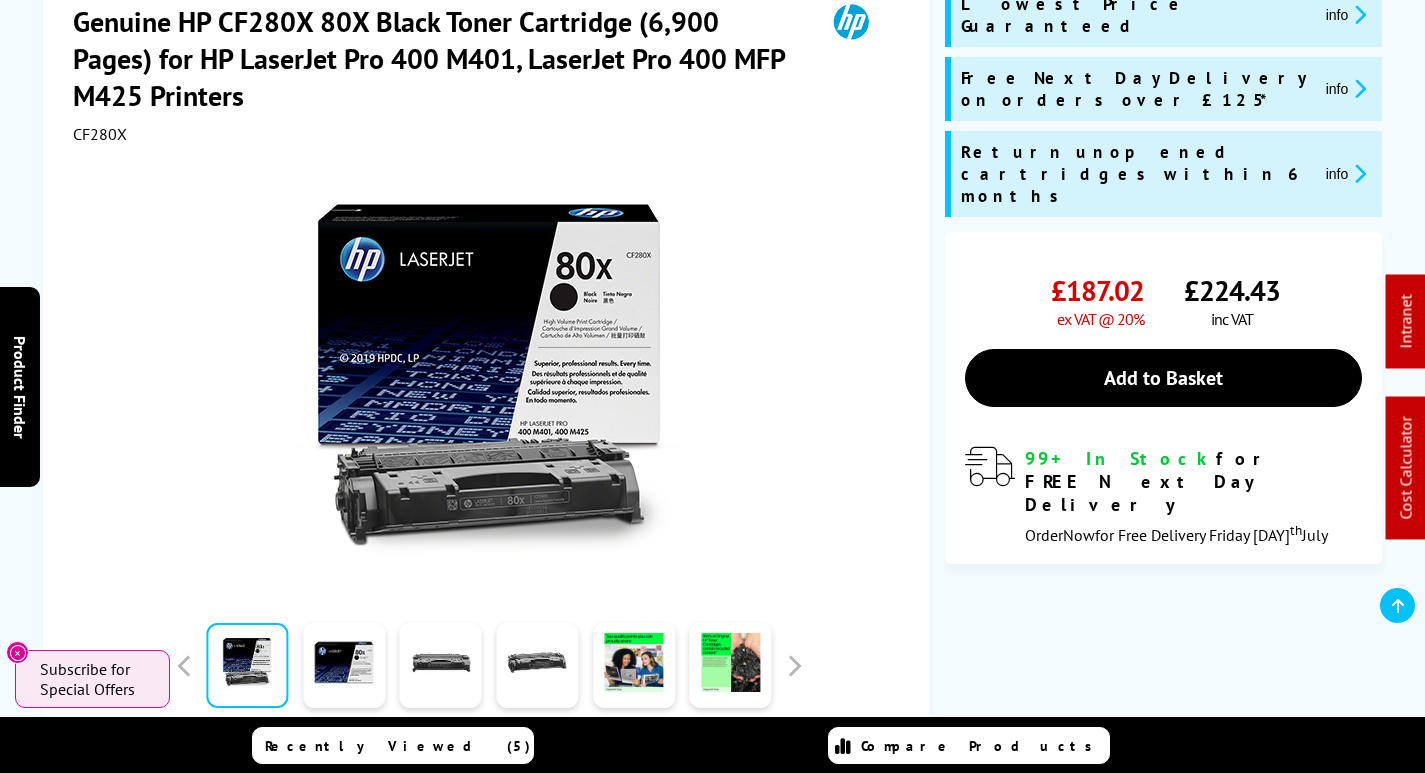 click on "CF280X" at bounding box center (100, 134) 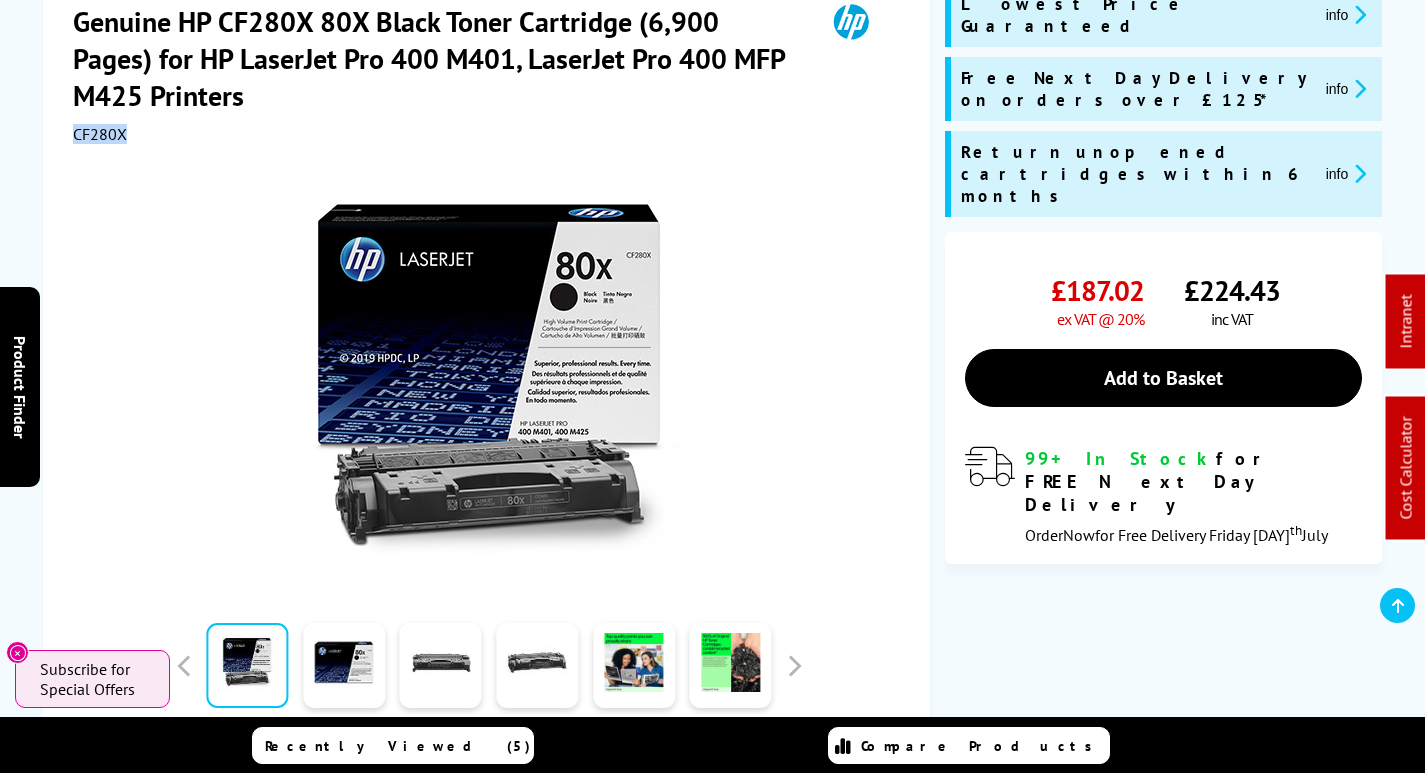 click on "CF280X" at bounding box center (100, 134) 